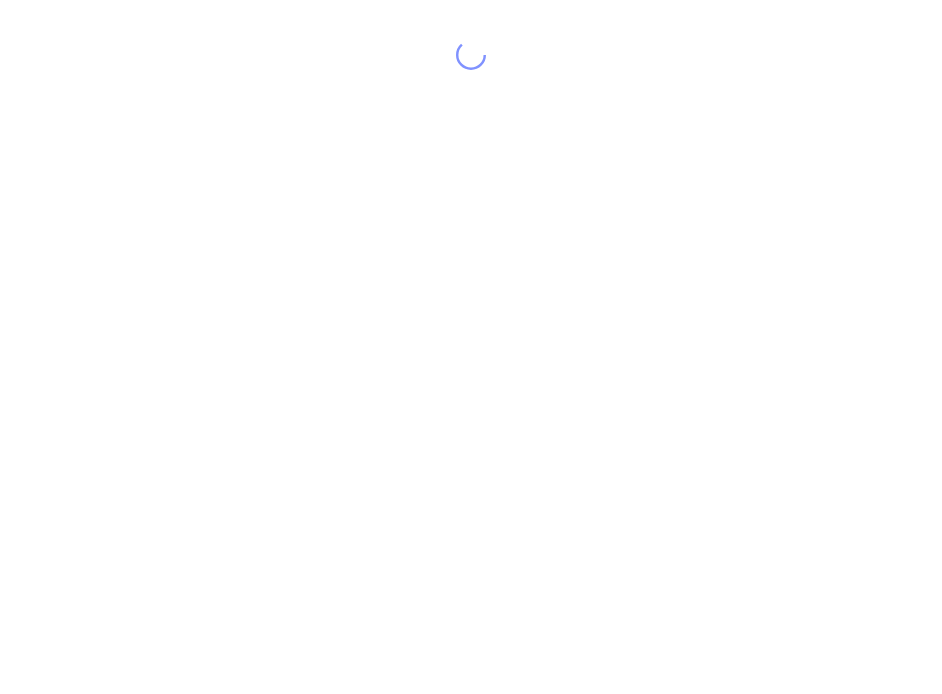 scroll, scrollTop: 0, scrollLeft: 0, axis: both 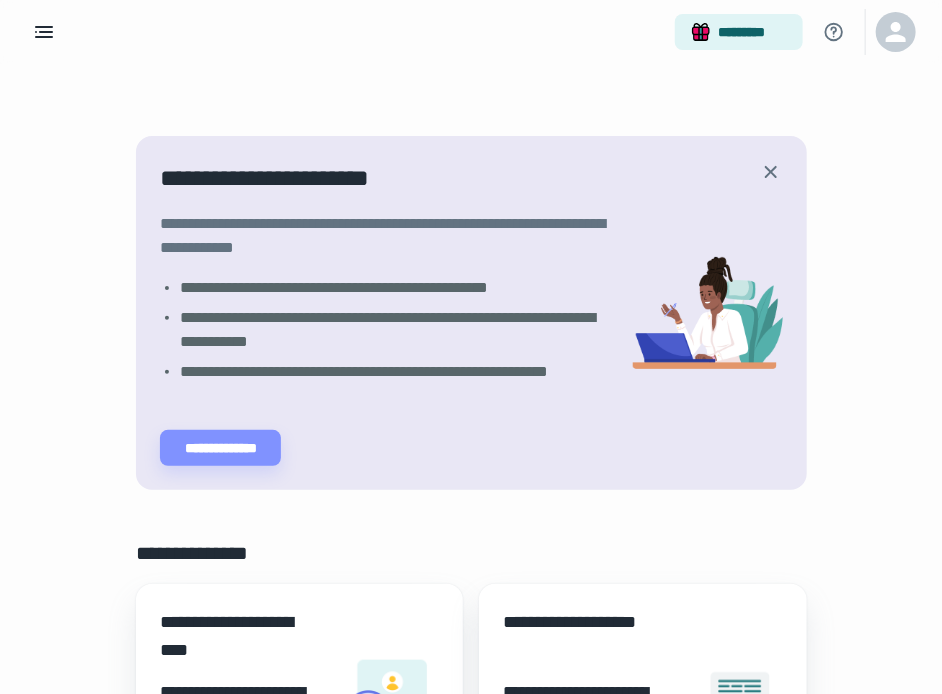 click on "**********" at bounding box center [471, 965] 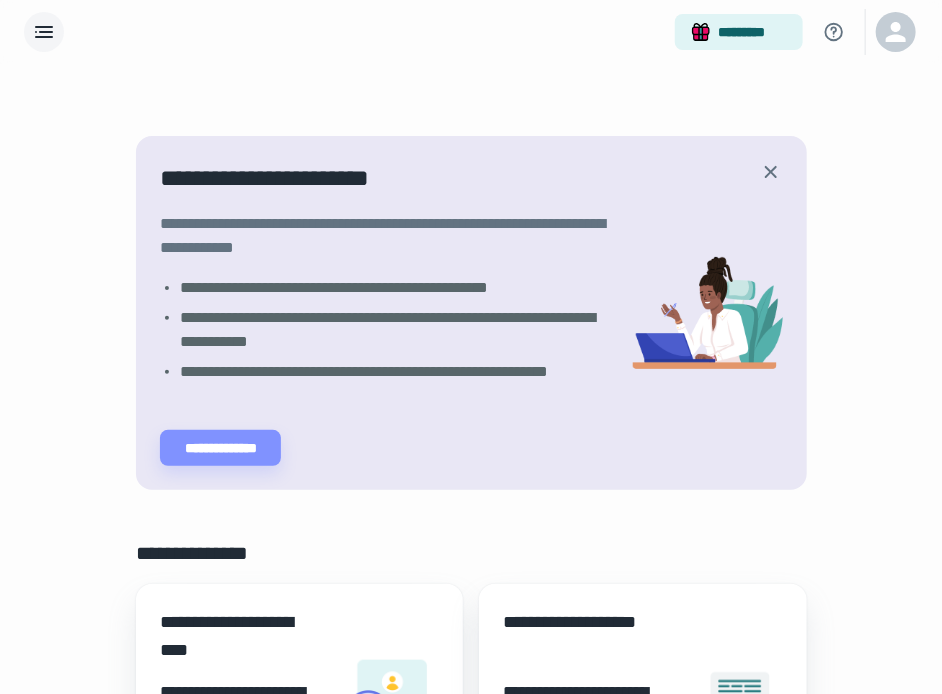 click at bounding box center (44, 32) 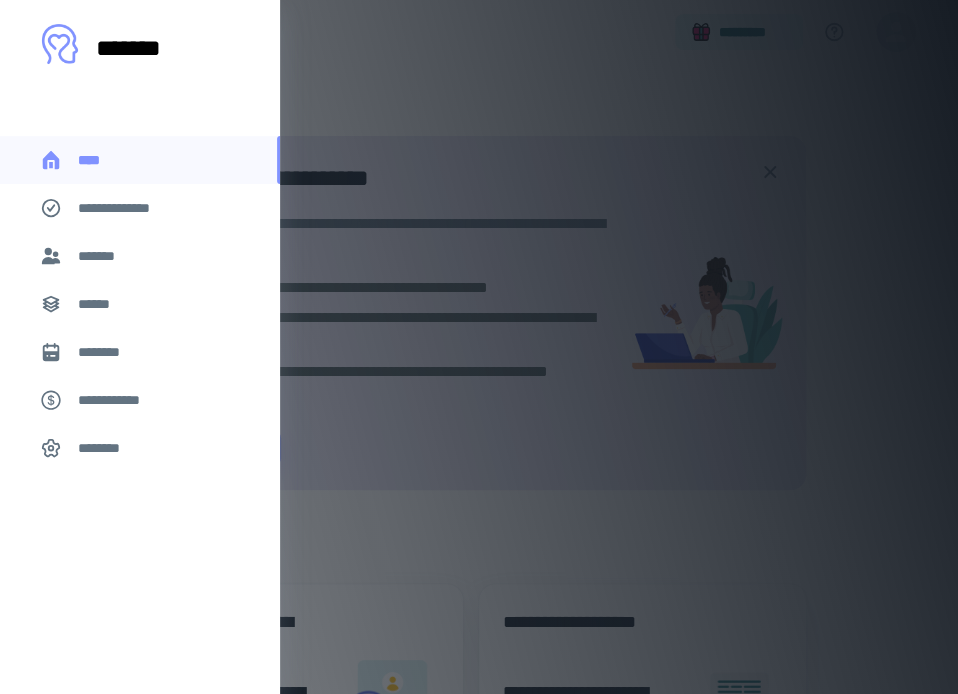 click on "********" at bounding box center [107, 352] 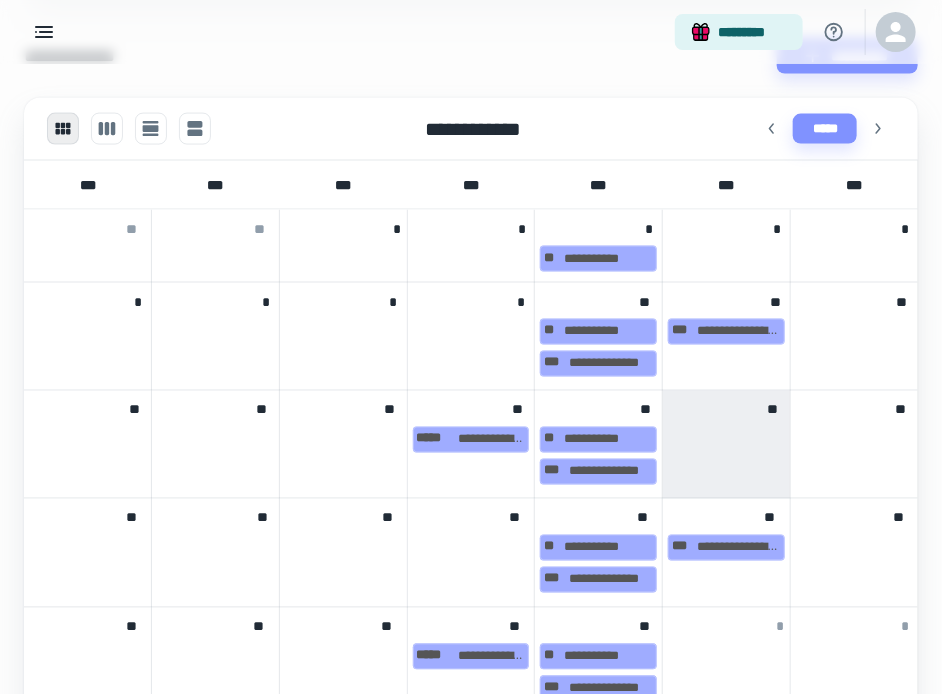 scroll, scrollTop: 872, scrollLeft: 0, axis: vertical 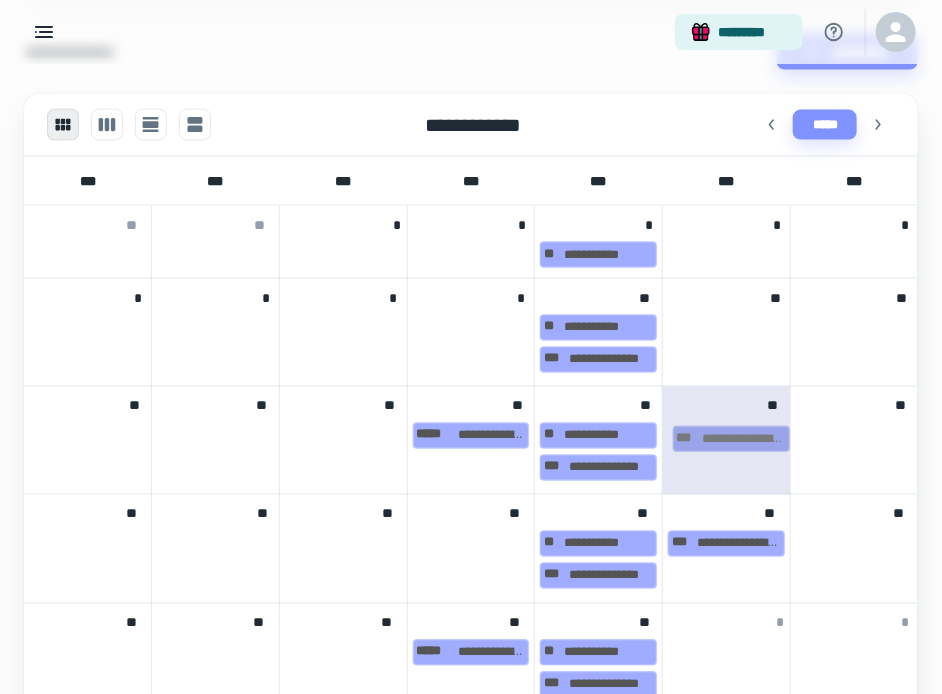 drag, startPoint x: 693, startPoint y: 320, endPoint x: 699, endPoint y: 440, distance: 120.14991 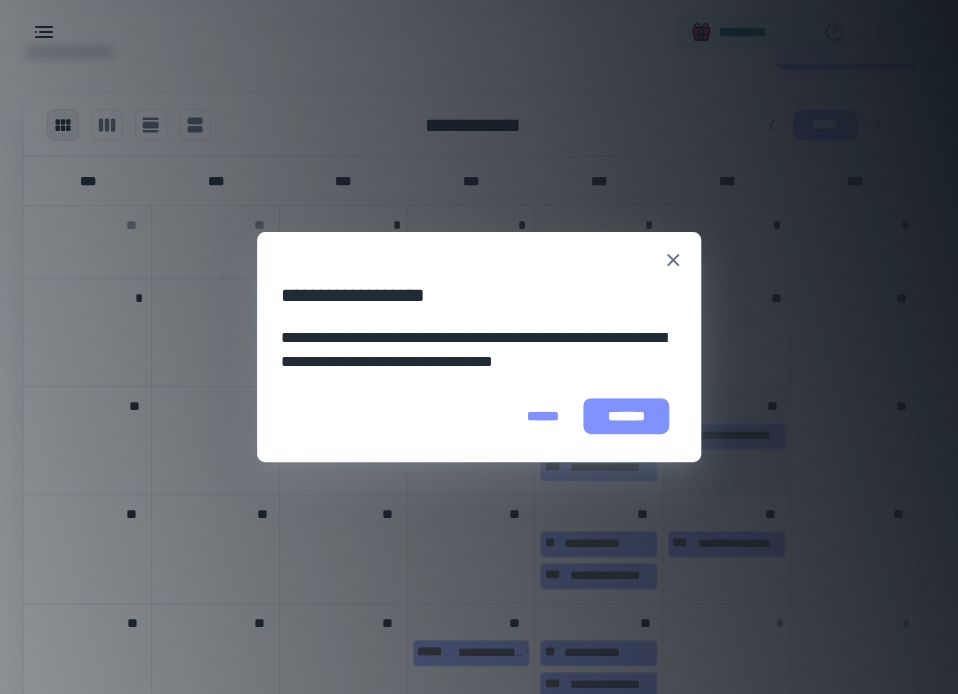 click on "*******" at bounding box center [626, 416] 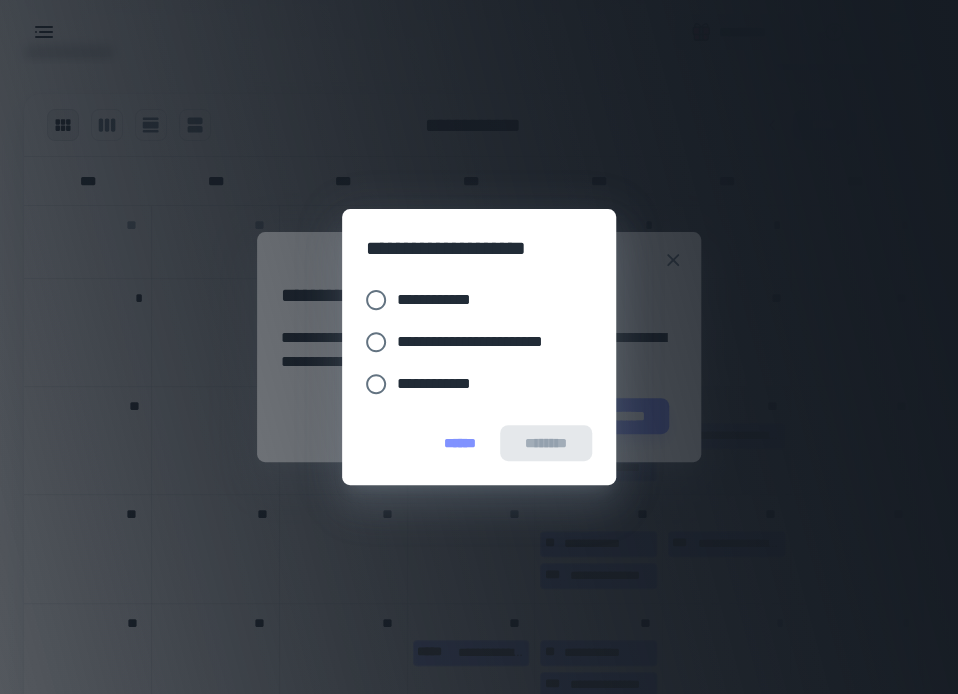 click on "**********" at bounding box center [442, 300] 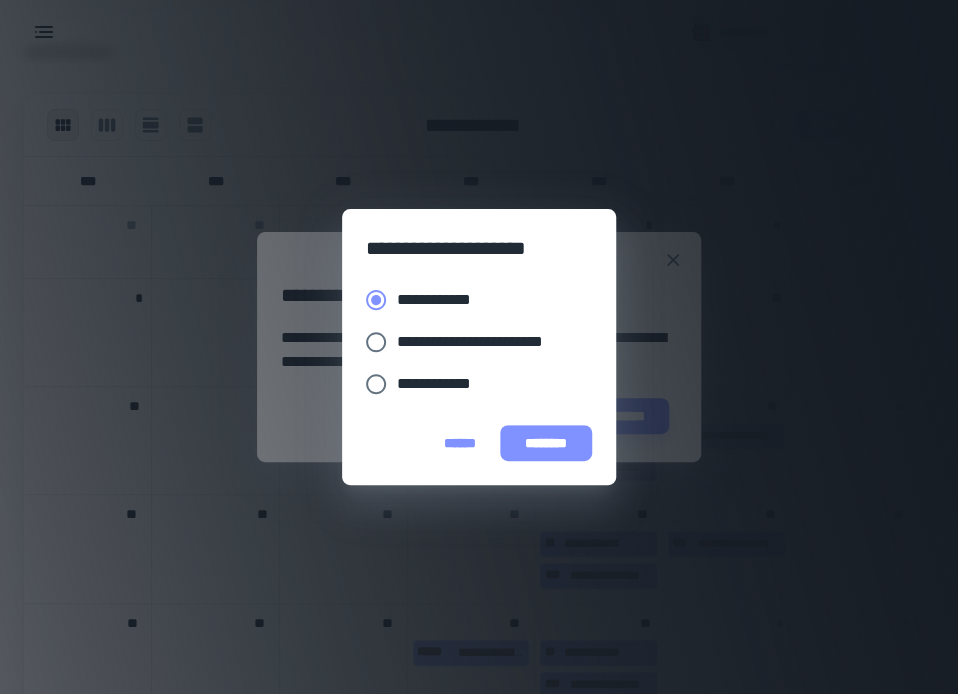 click on "********" at bounding box center [546, 443] 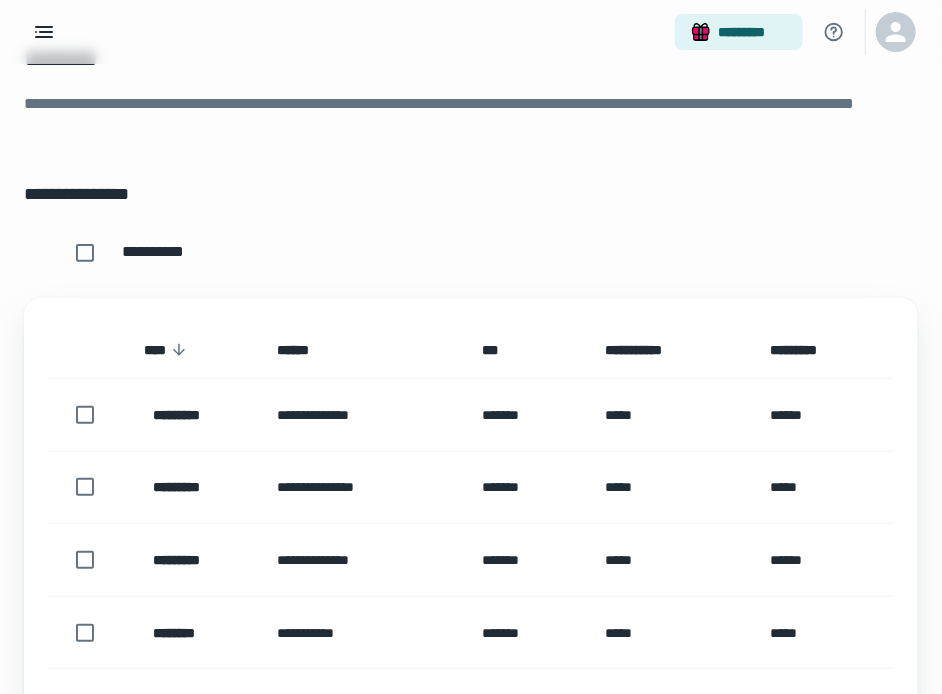scroll, scrollTop: 0, scrollLeft: 0, axis: both 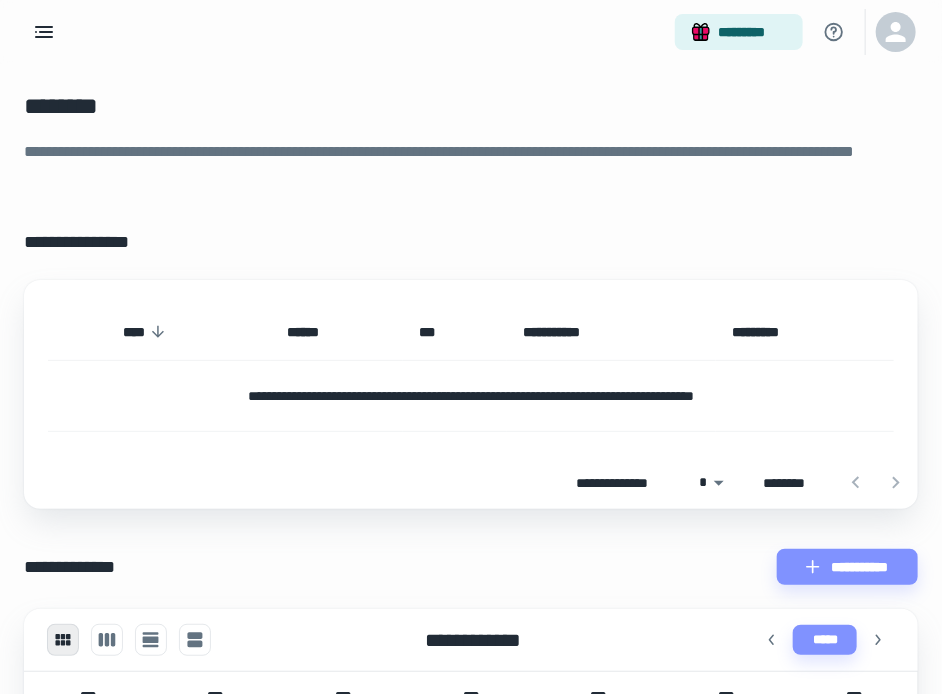 click on "*********" at bounding box center (471, 32) 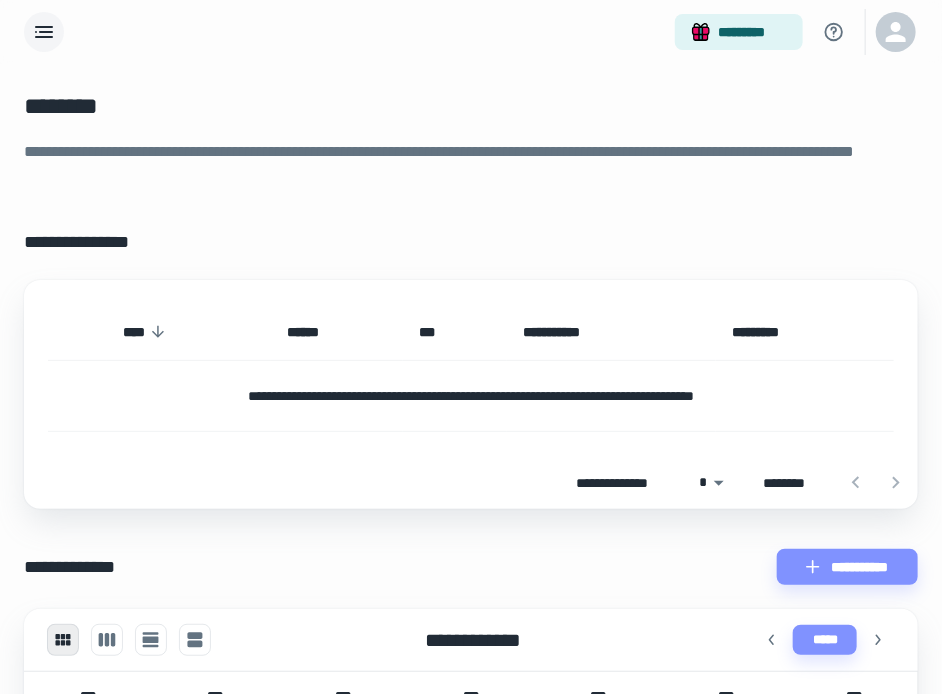 click 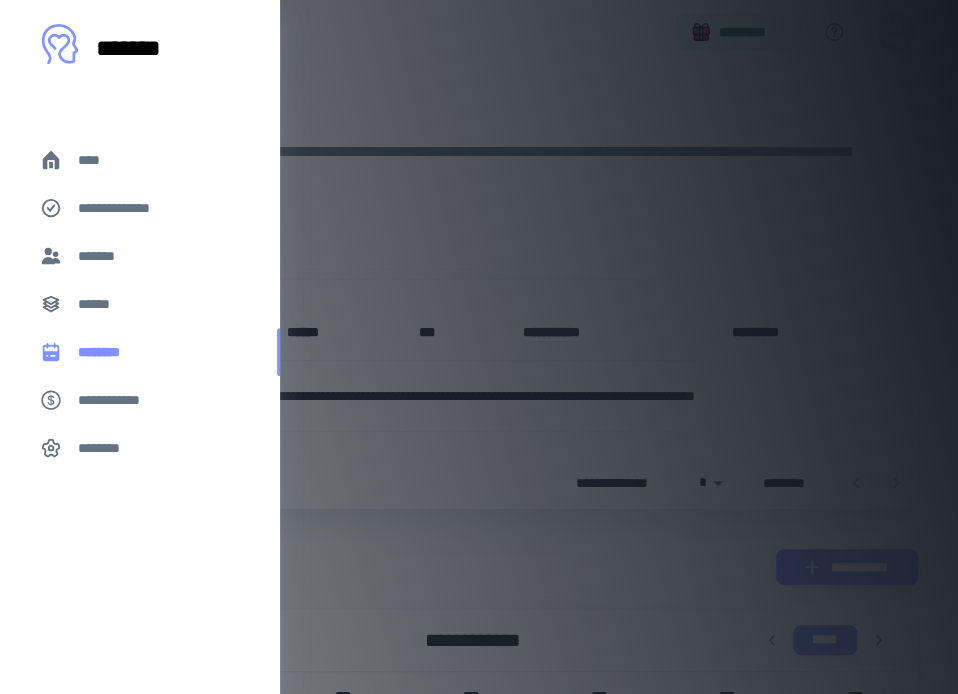 click on "********" at bounding box center [107, 352] 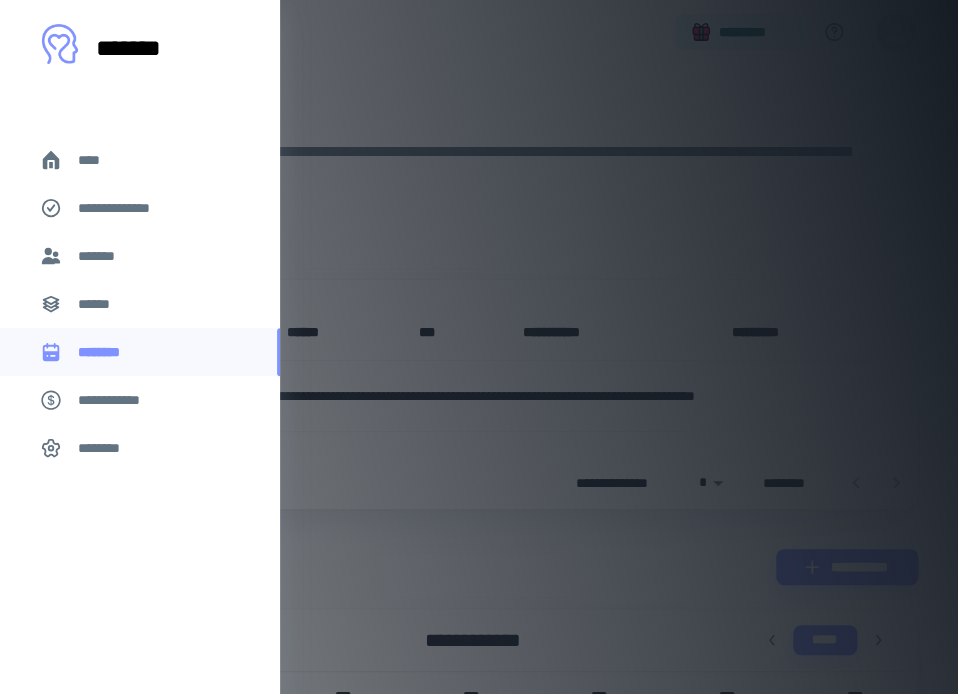 click on "******" at bounding box center (140, 304) 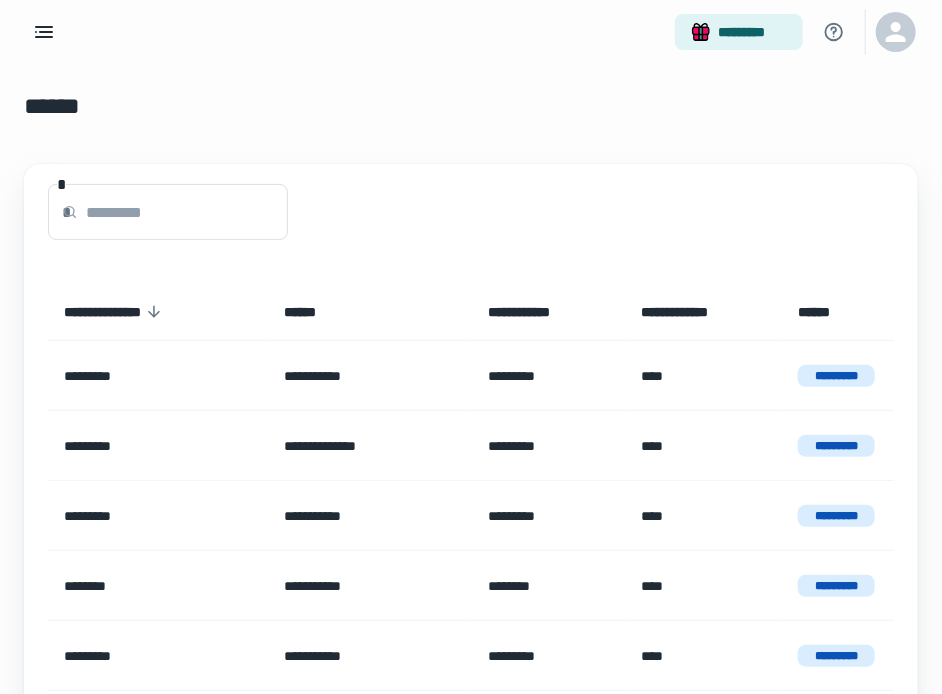 click on "*********" at bounding box center (471, 32) 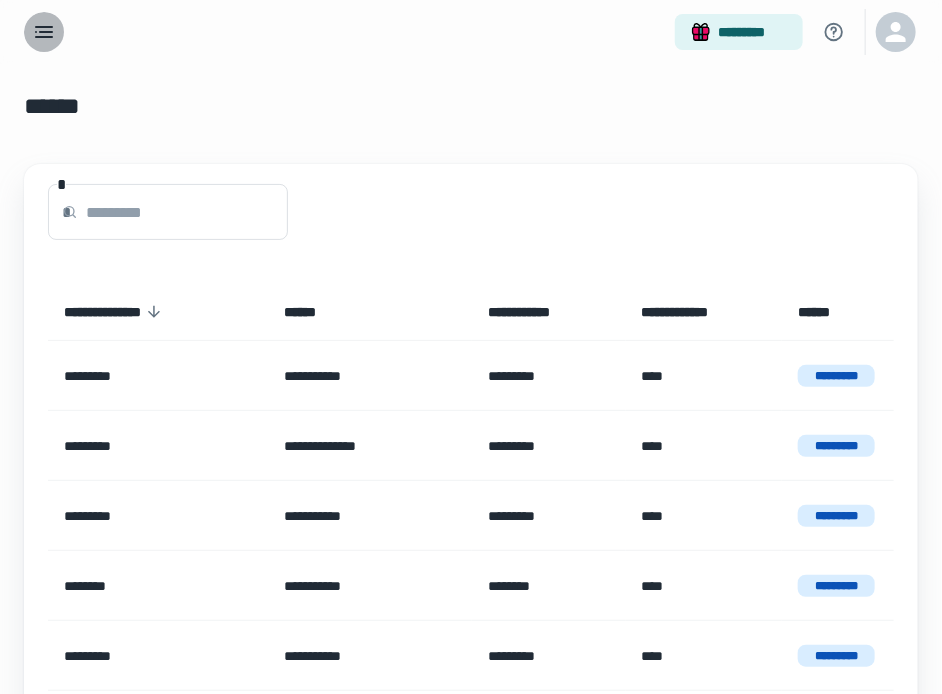 click 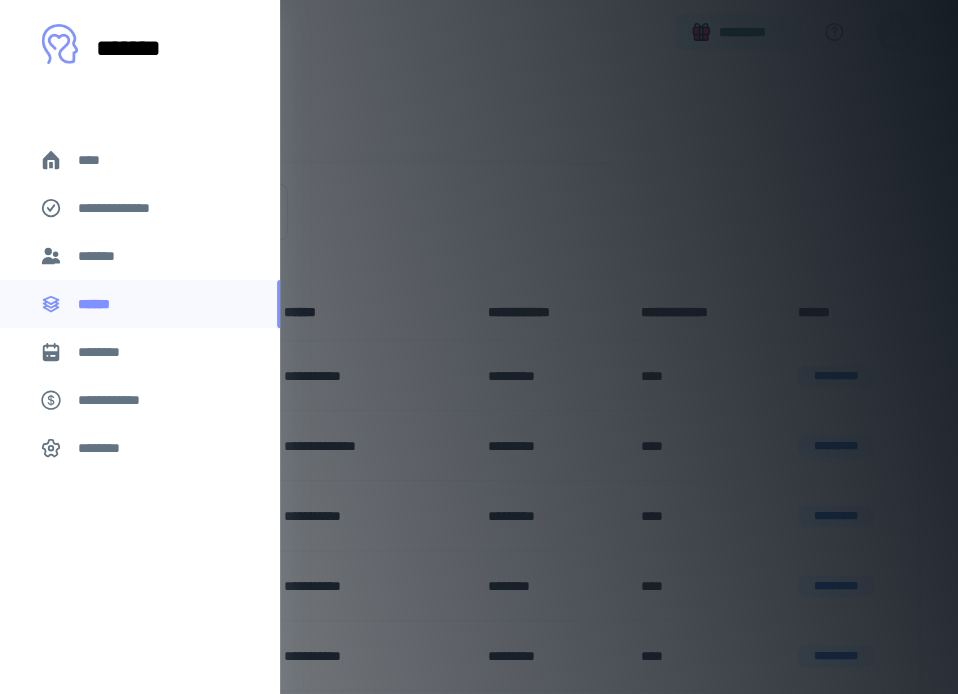 click on "********" at bounding box center [107, 352] 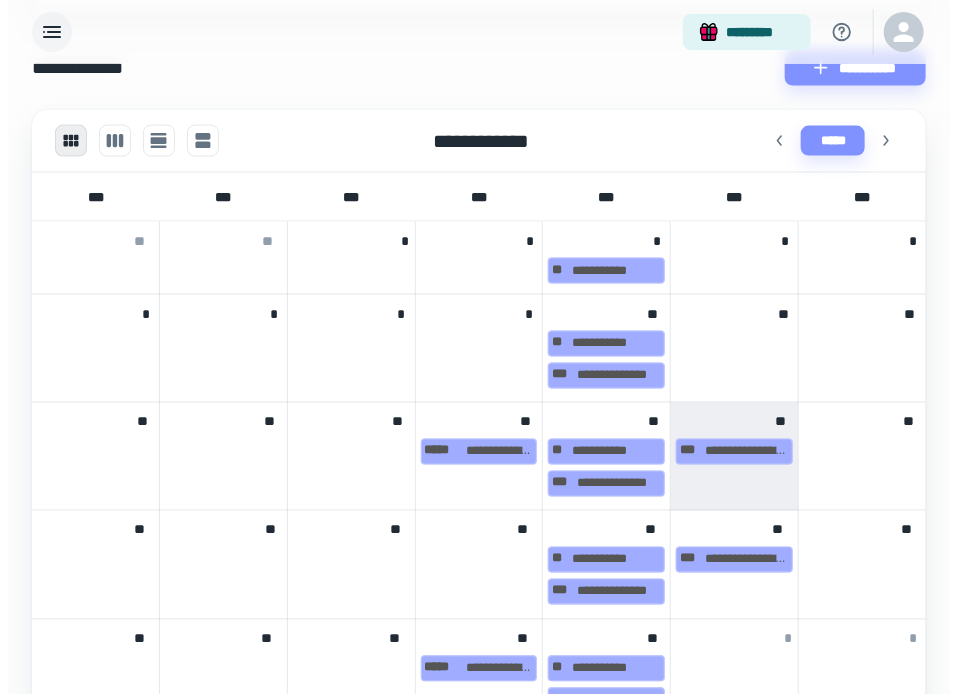 scroll, scrollTop: 856, scrollLeft: 0, axis: vertical 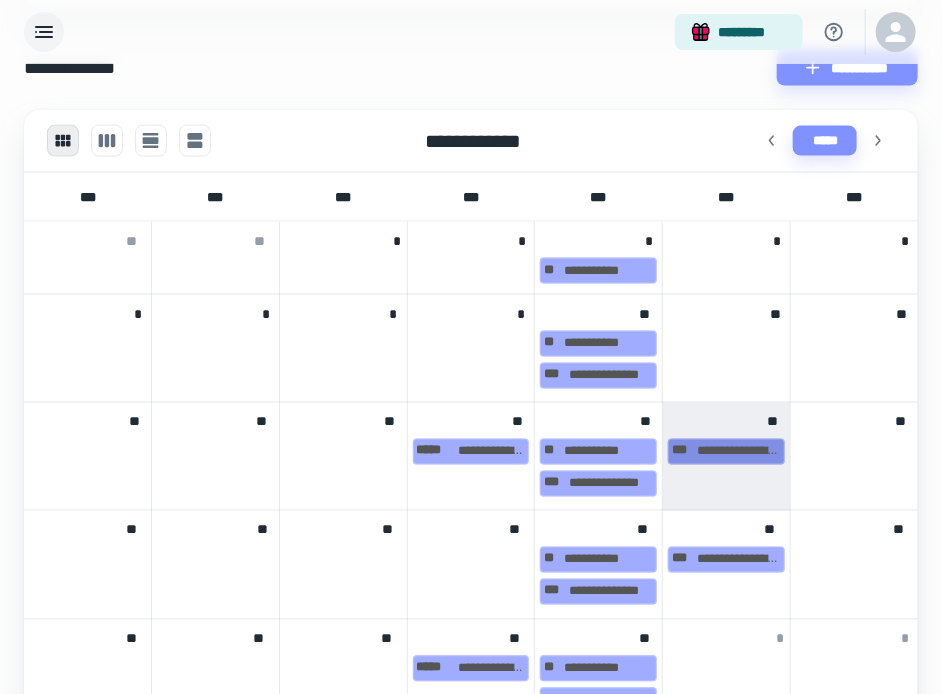click on "[NAME] [NAME]" at bounding box center [726, 452] 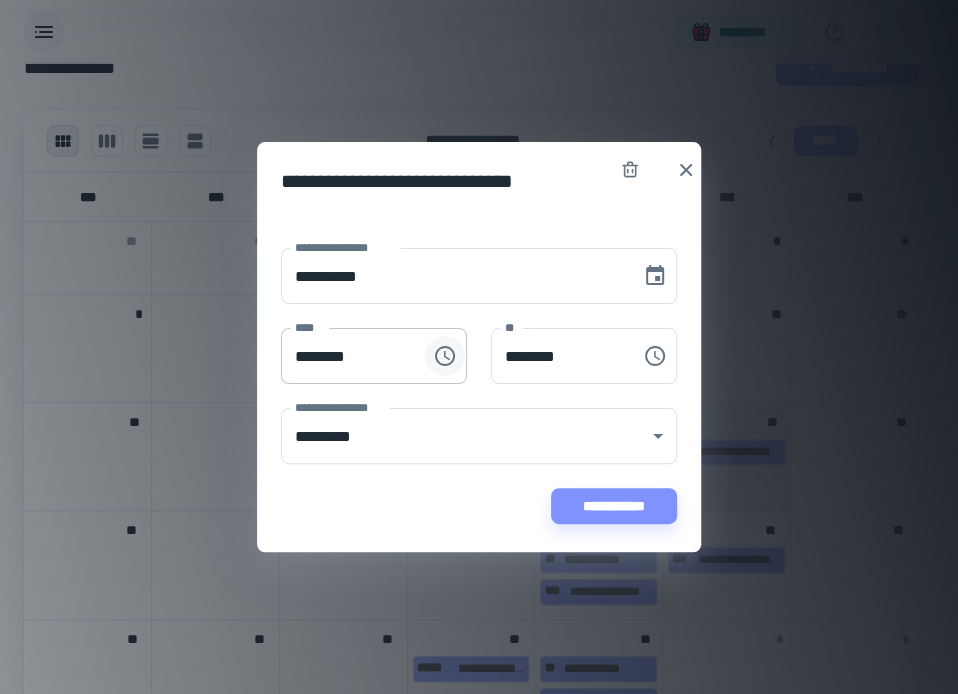 click 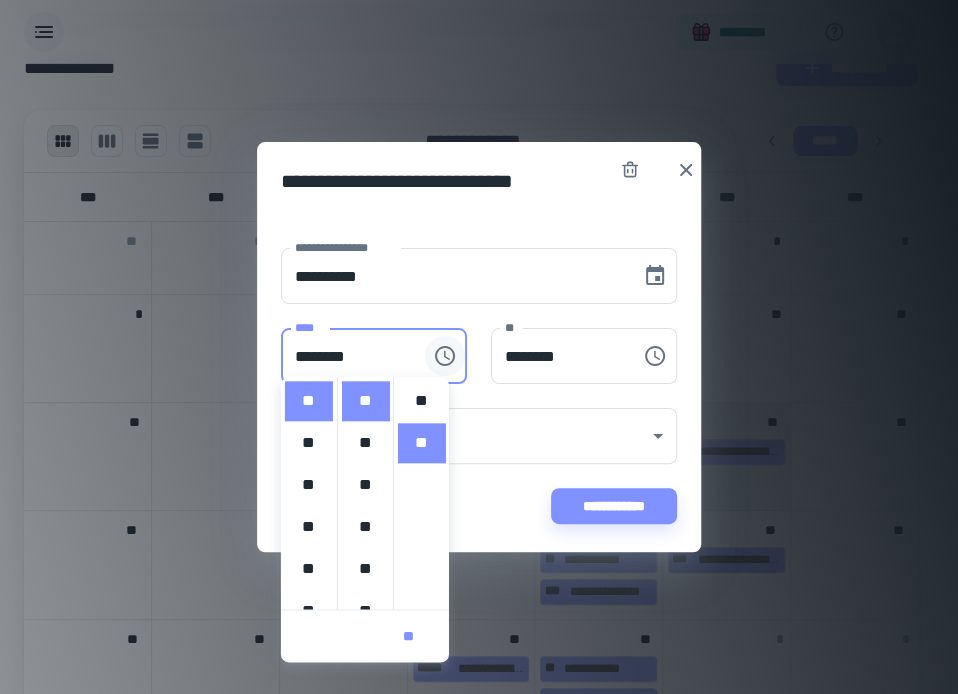 scroll, scrollTop: 42, scrollLeft: 0, axis: vertical 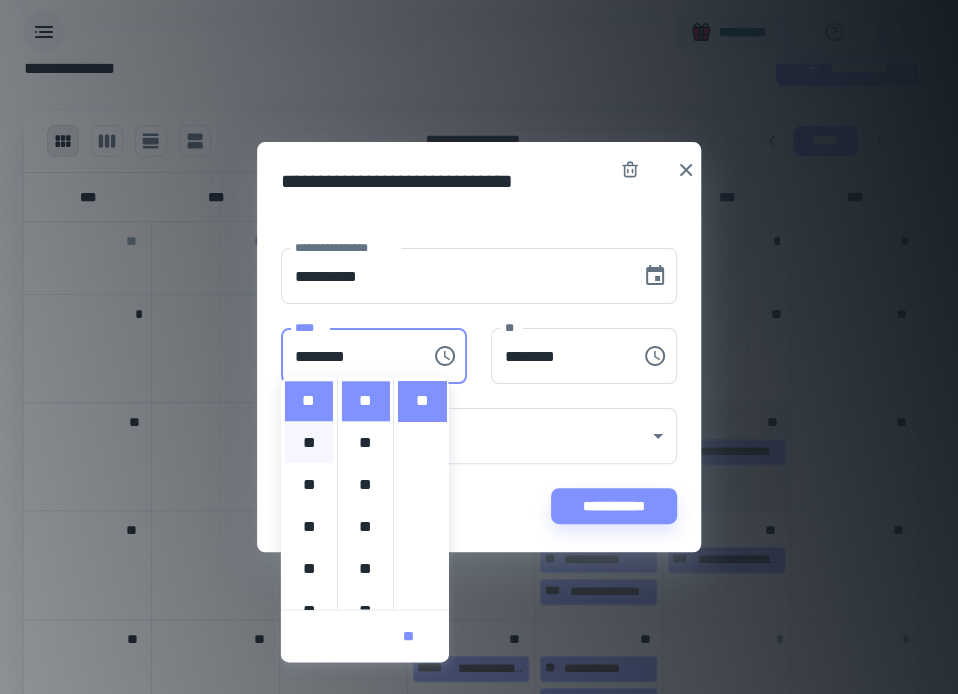 type 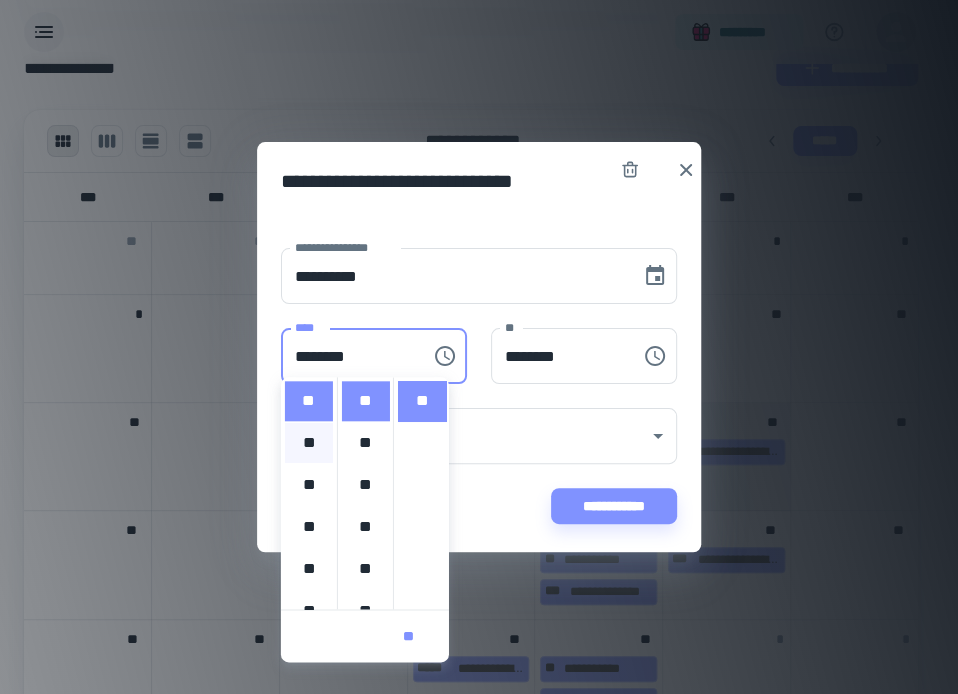 scroll, scrollTop: 370, scrollLeft: 0, axis: vertical 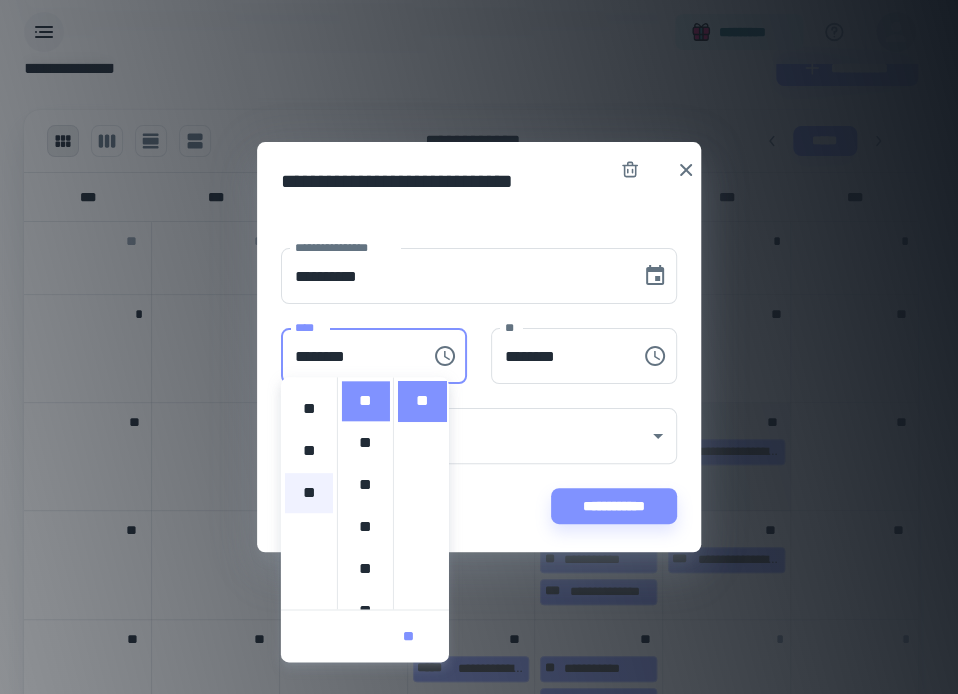 type 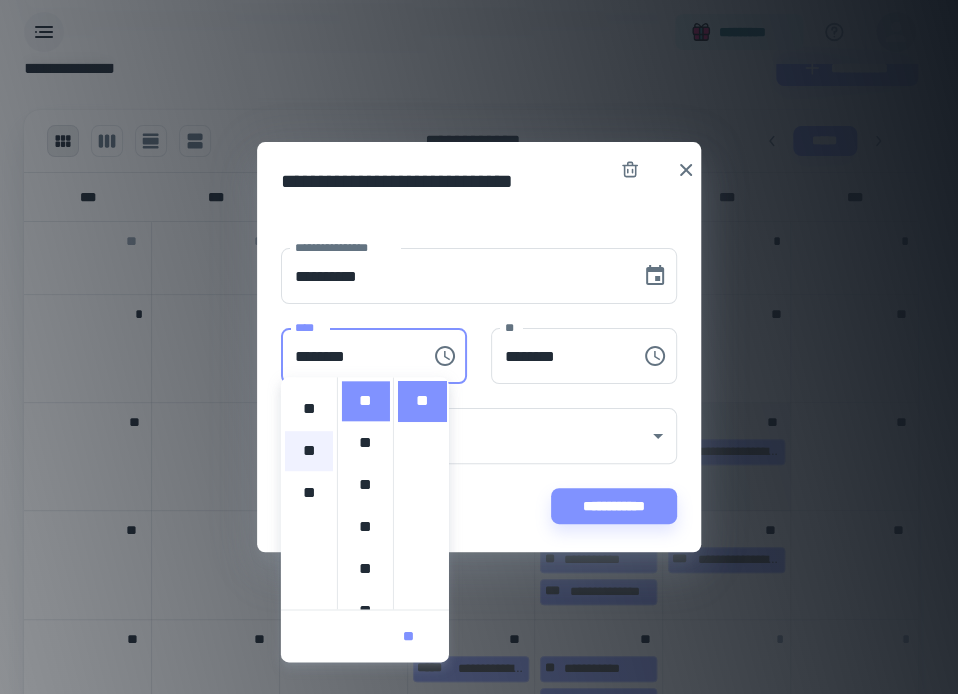 type 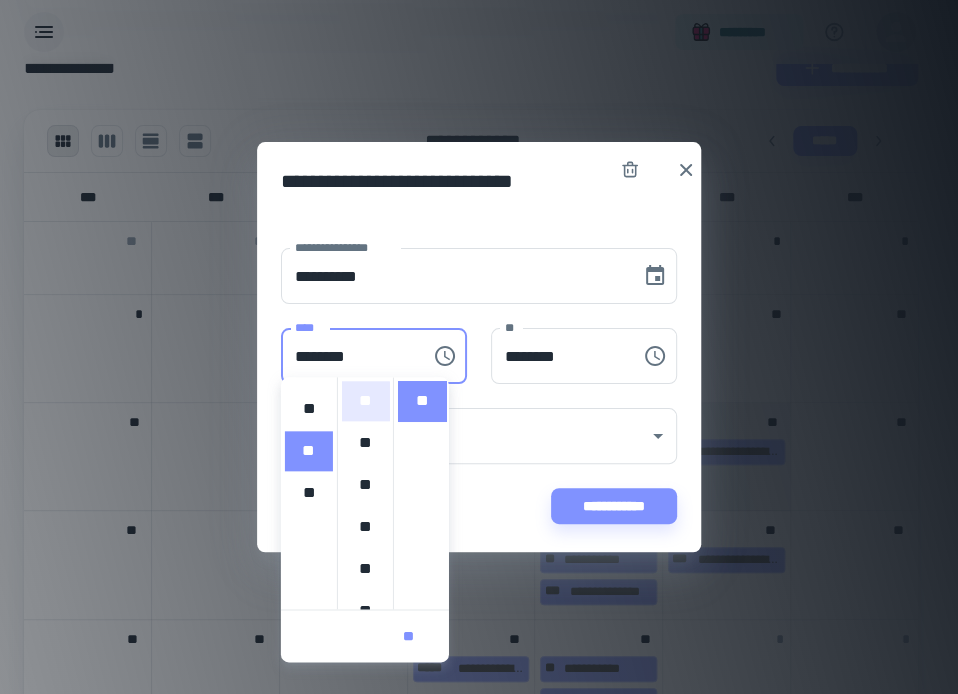 scroll, scrollTop: 420, scrollLeft: 0, axis: vertical 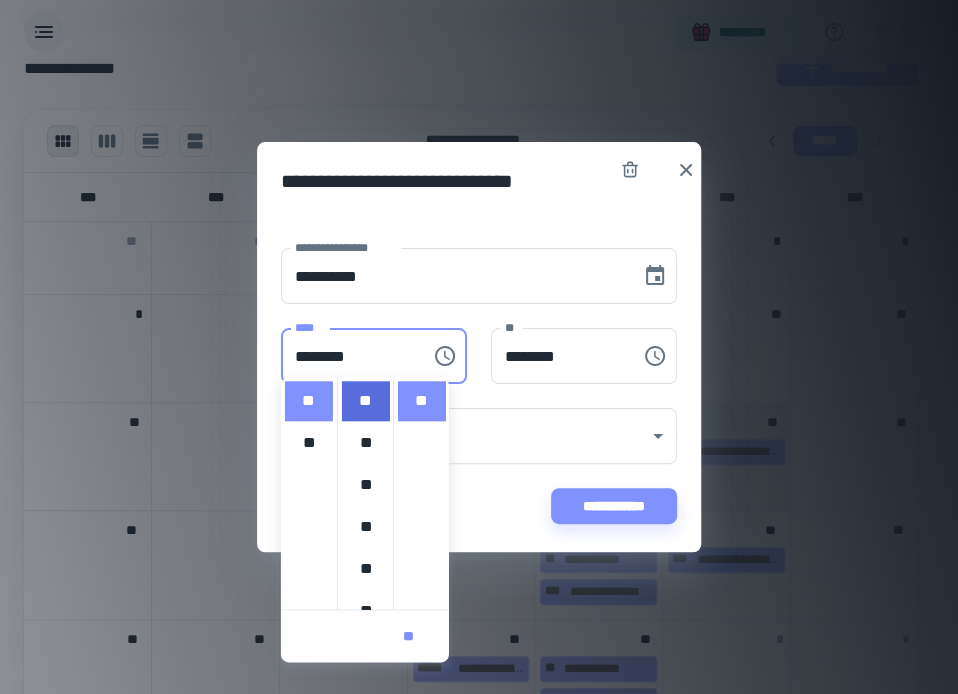 type 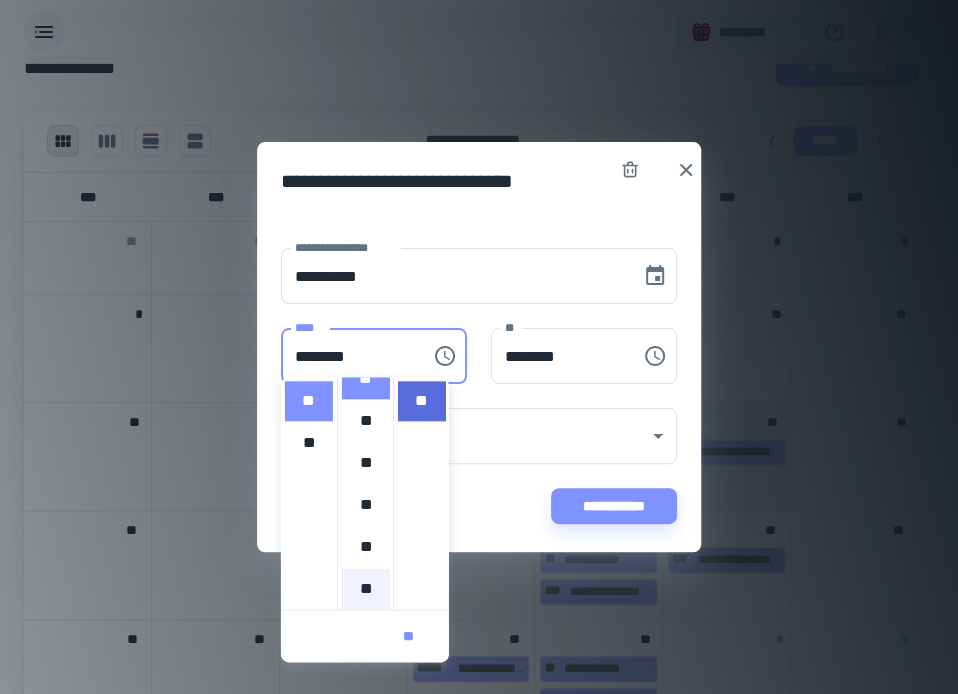 click on "**" at bounding box center (422, 401) 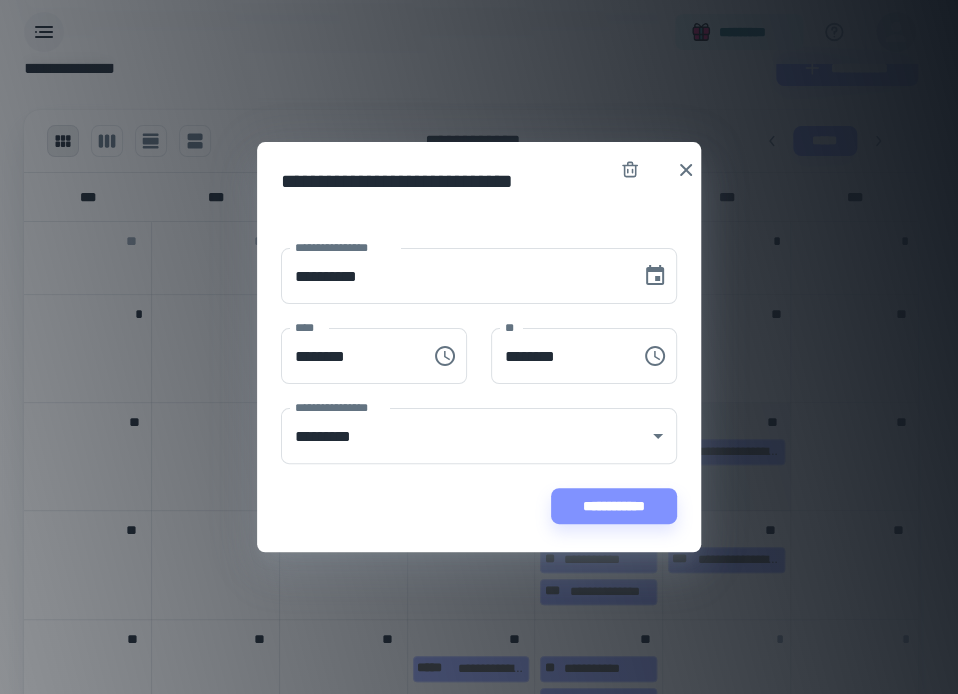 scroll, scrollTop: 4, scrollLeft: 0, axis: vertical 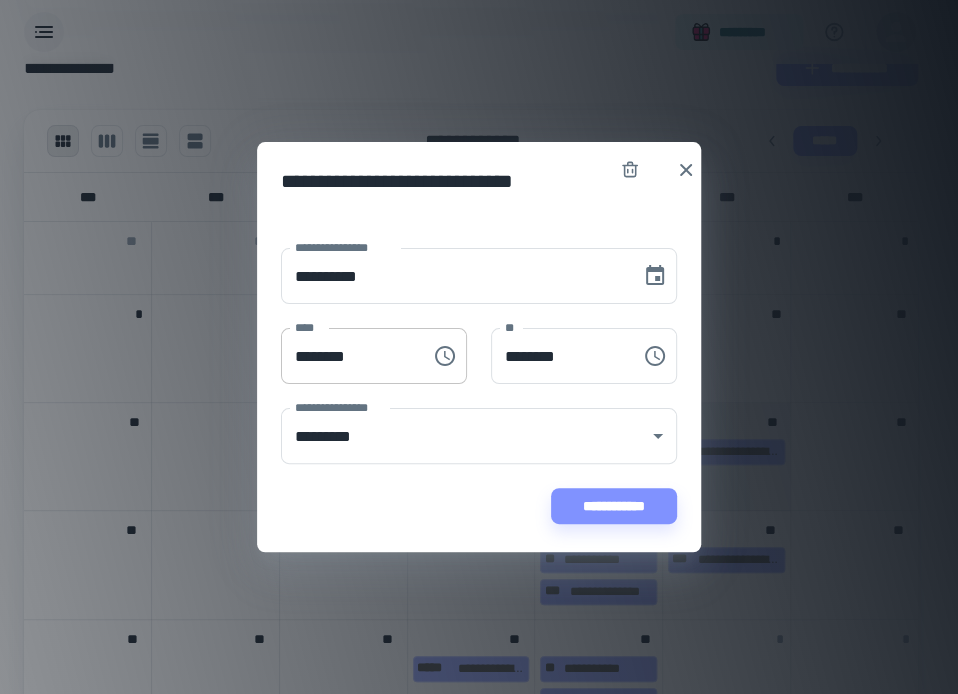 click on "********" at bounding box center (349, 356) 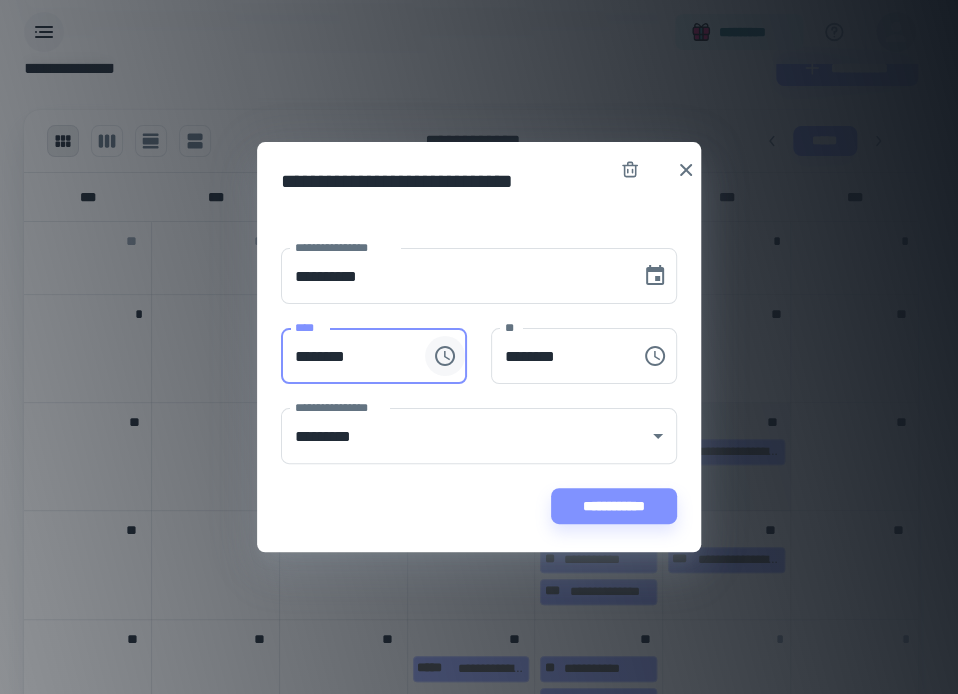 click at bounding box center (445, 356) 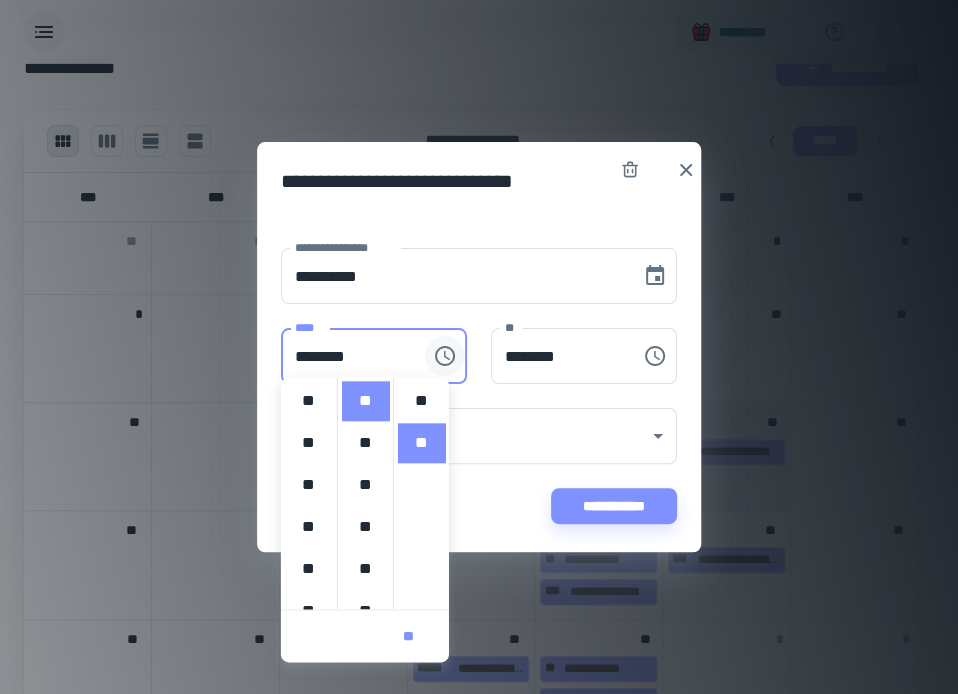scroll, scrollTop: 420, scrollLeft: 0, axis: vertical 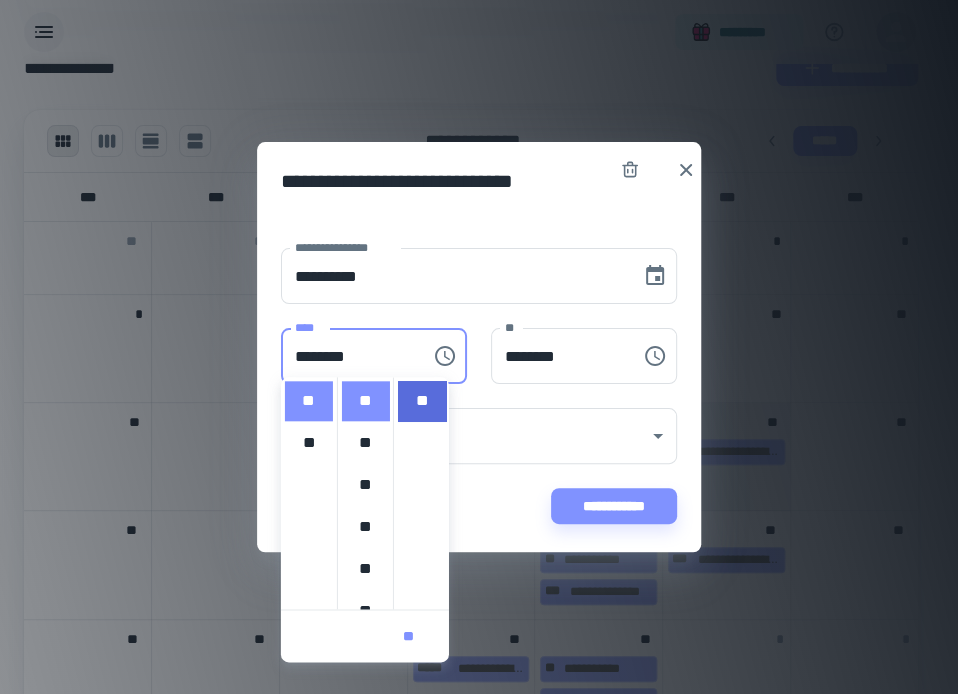 click on "**" at bounding box center [422, 401] 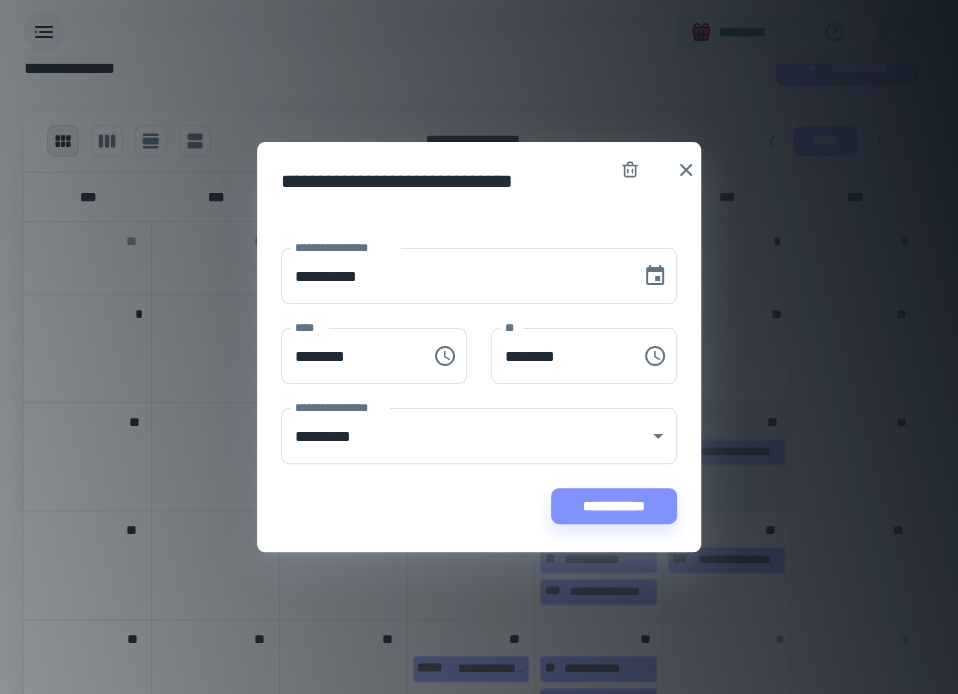 scroll, scrollTop: 0, scrollLeft: 0, axis: both 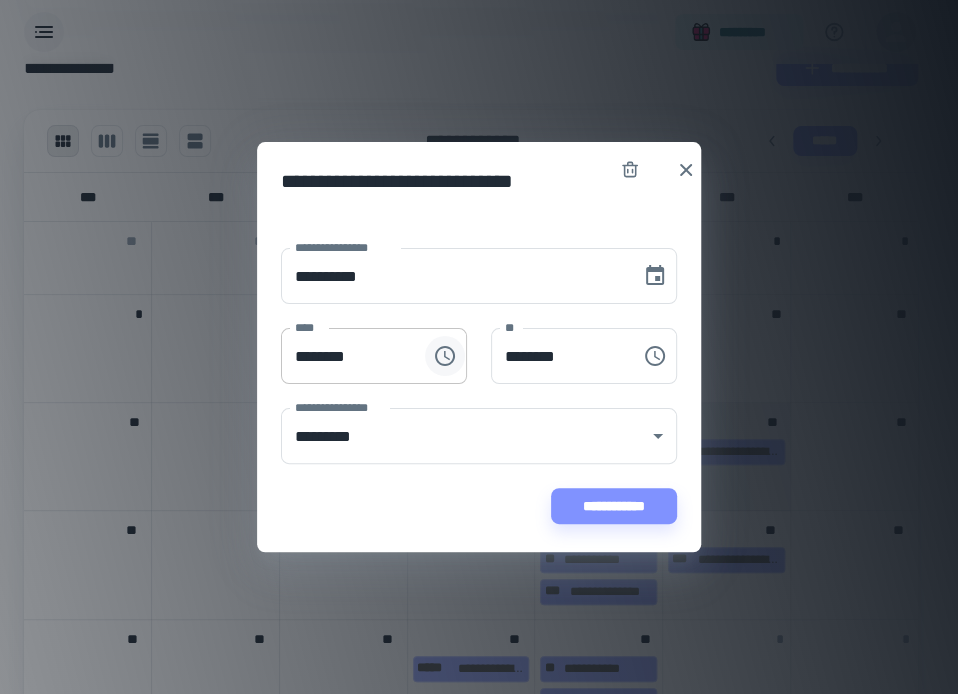 click 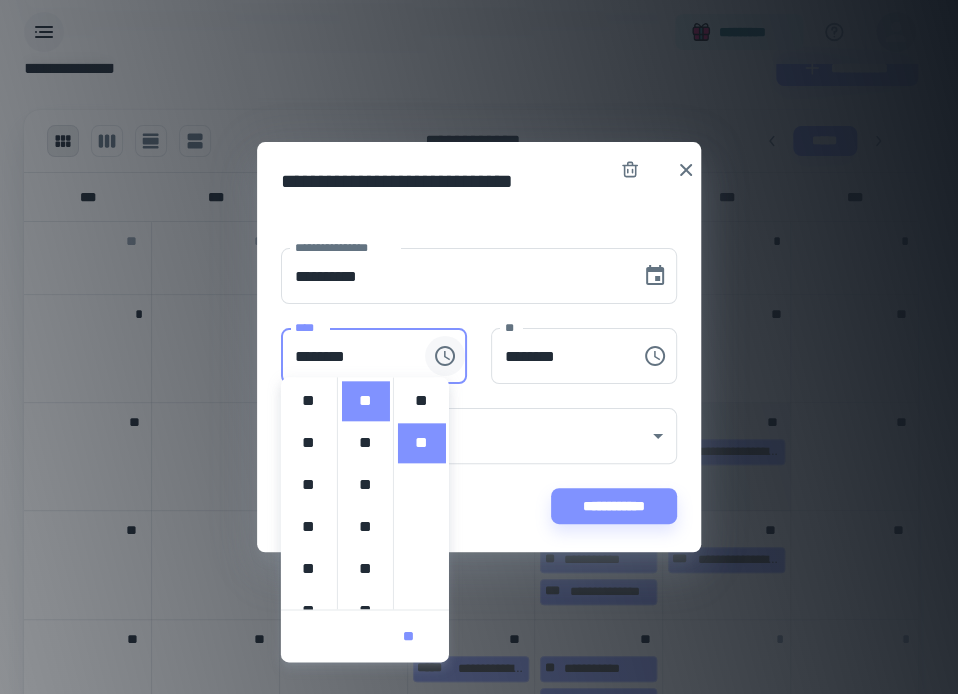 scroll, scrollTop: 420, scrollLeft: 0, axis: vertical 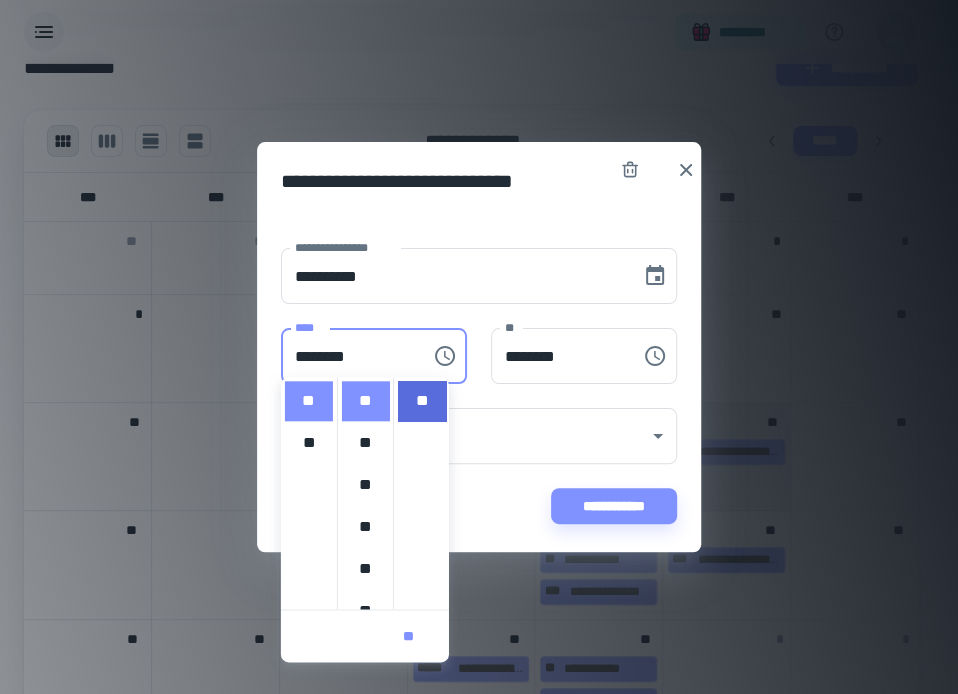 type 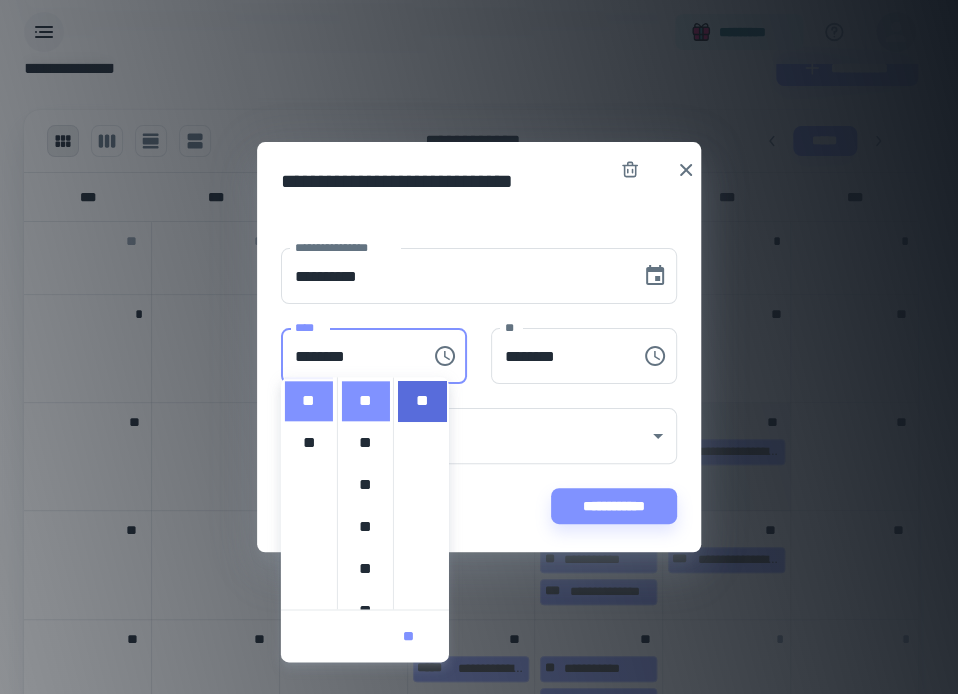 scroll, scrollTop: 382, scrollLeft: 0, axis: vertical 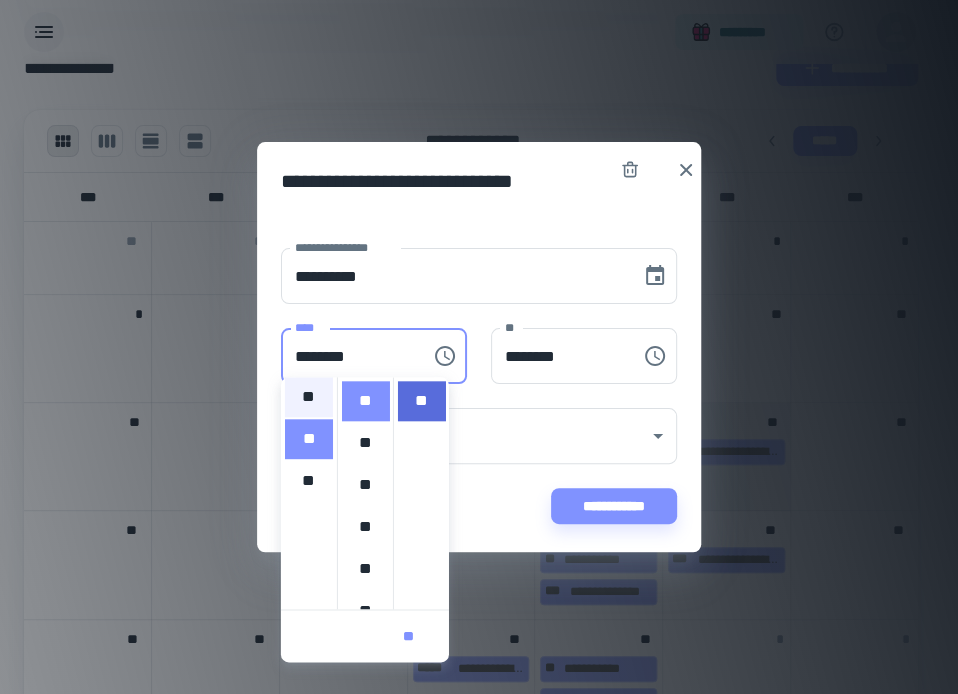 type 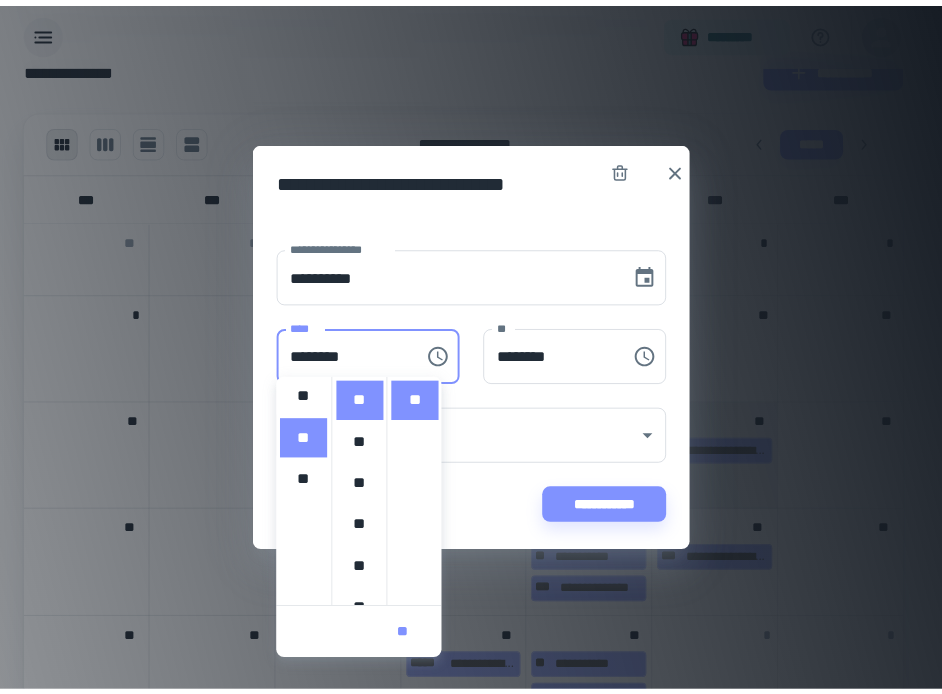 scroll, scrollTop: 0, scrollLeft: 0, axis: both 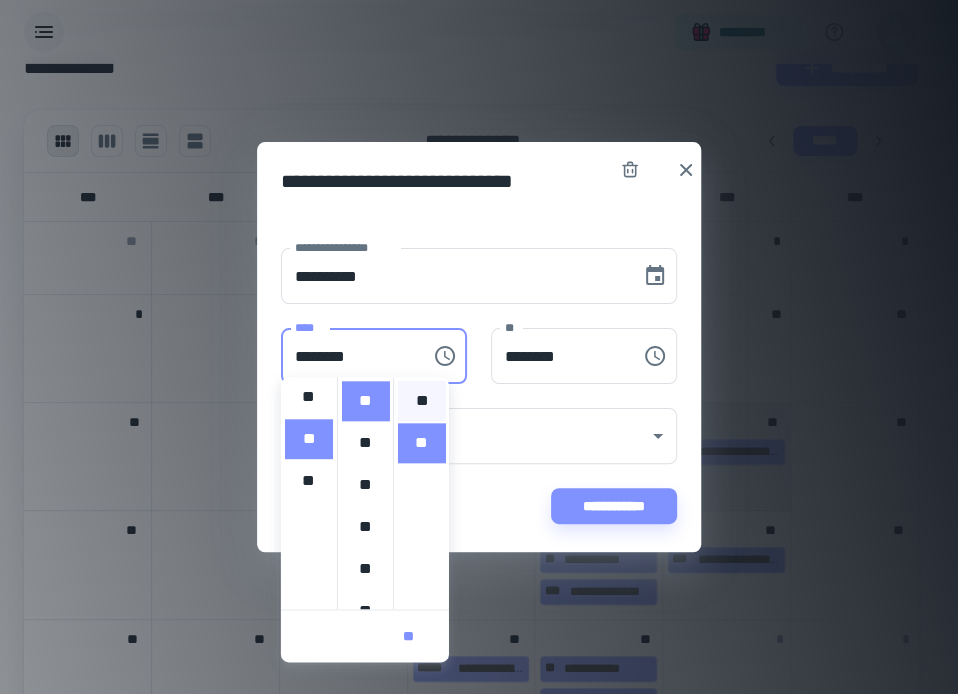 click on "**" at bounding box center [422, 401] 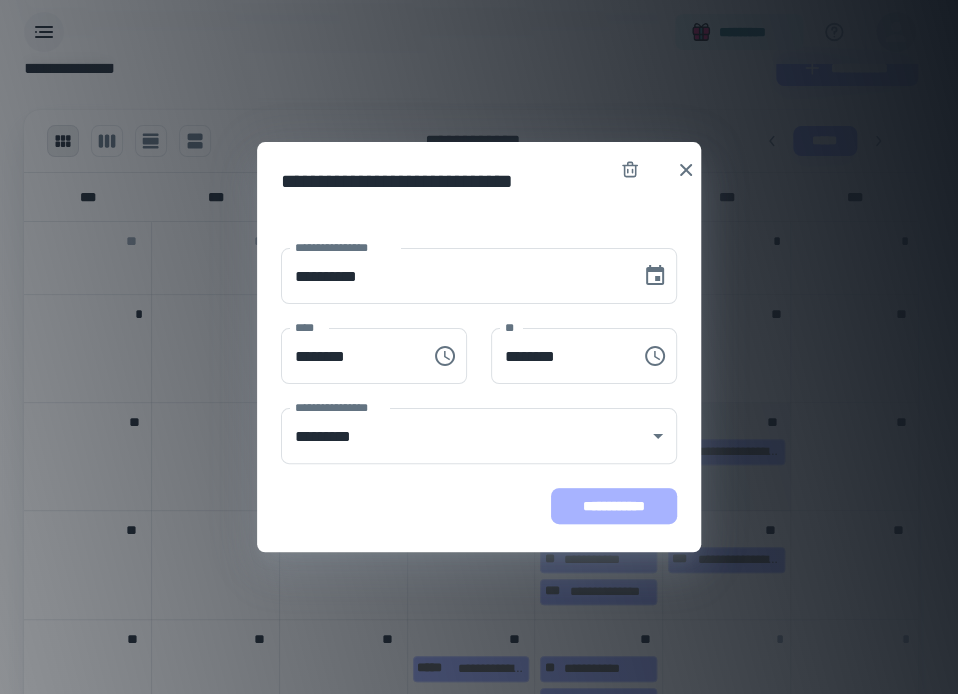 click on "**********" at bounding box center (614, 506) 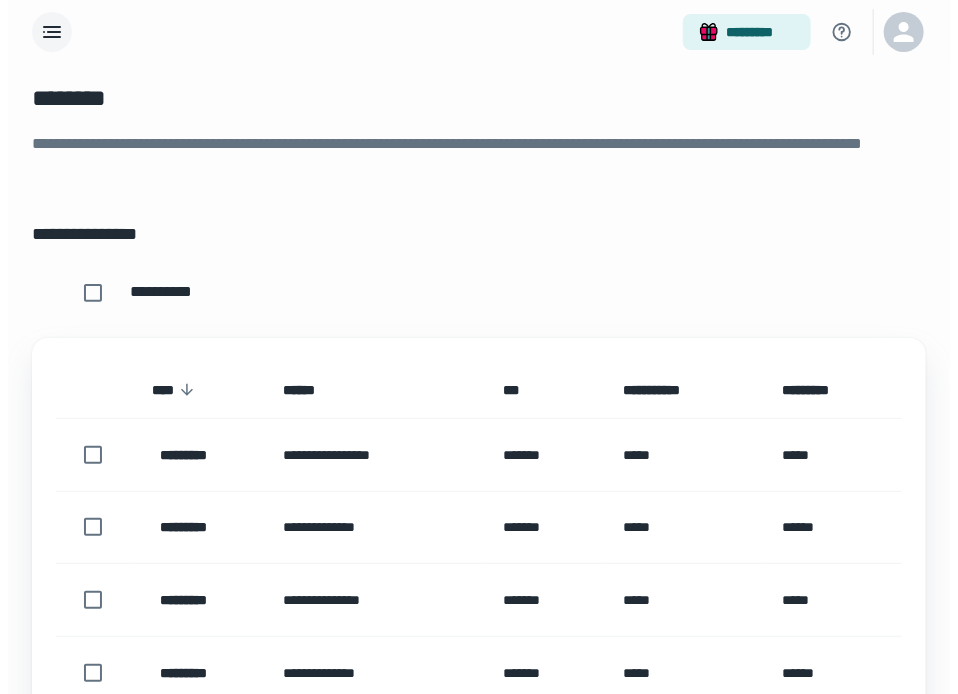 scroll, scrollTop: 0, scrollLeft: 0, axis: both 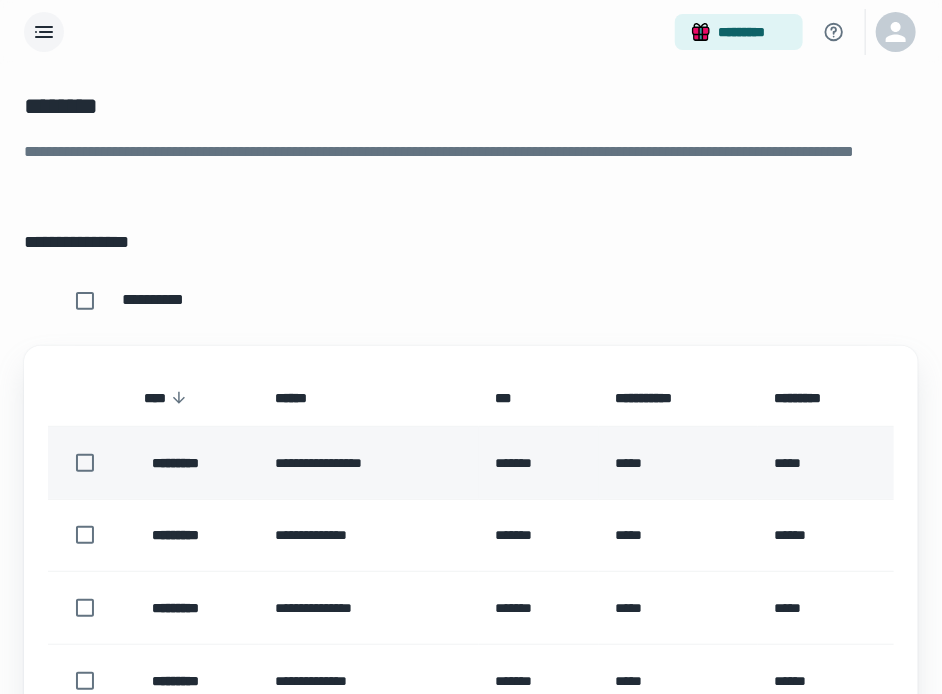 click on "**********" at bounding box center [369, 463] 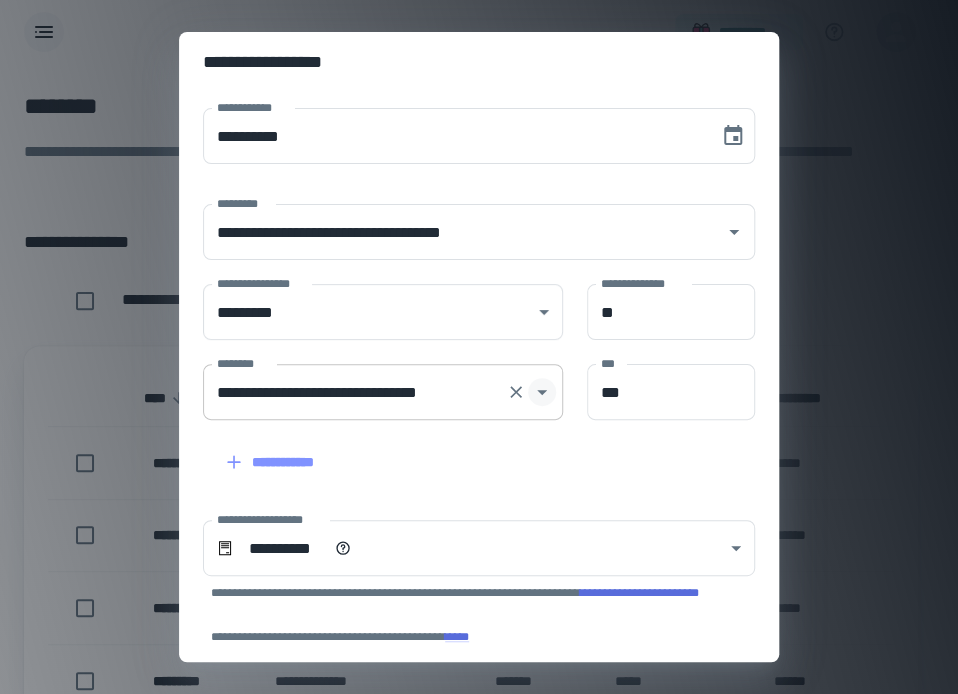 scroll, scrollTop: 161, scrollLeft: 0, axis: vertical 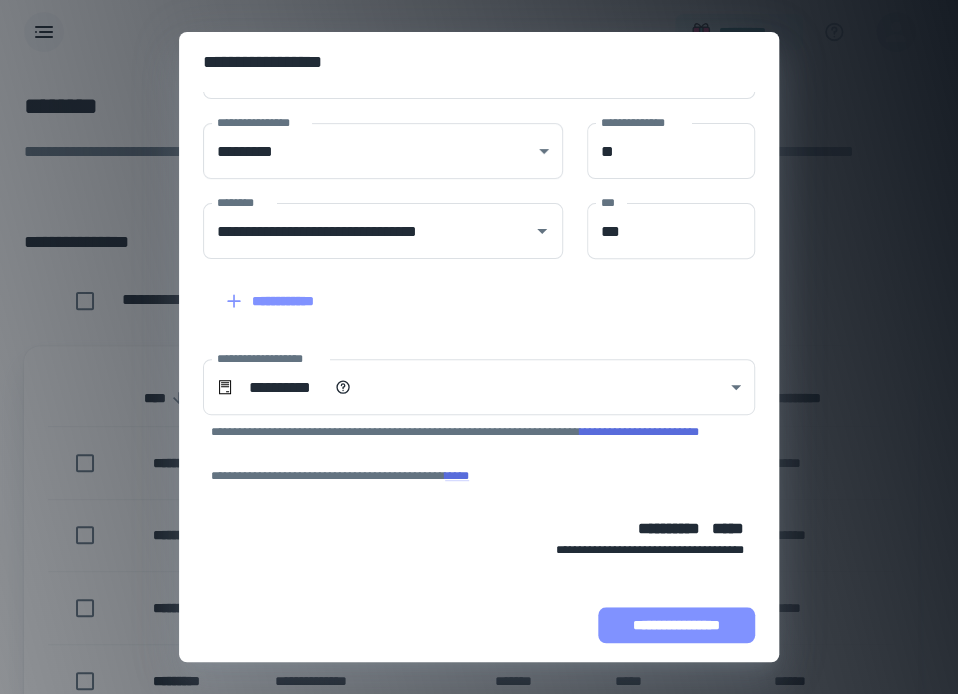 click on "**********" at bounding box center [676, 625] 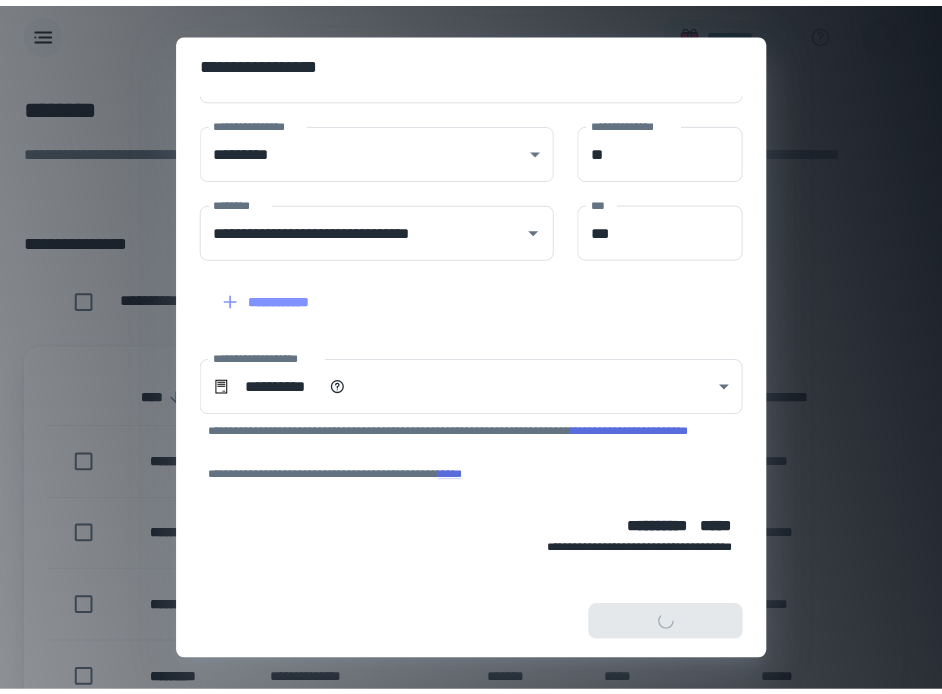 scroll, scrollTop: 287, scrollLeft: 0, axis: vertical 